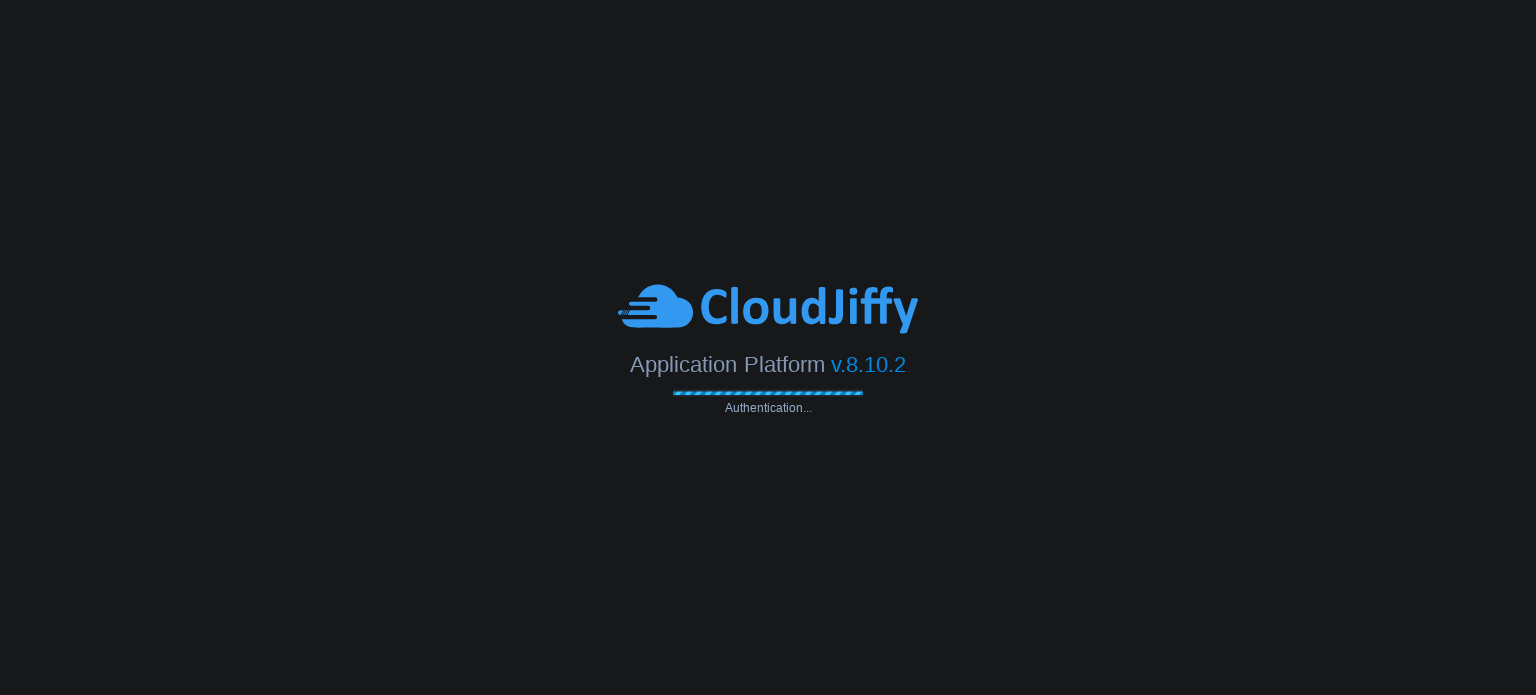 scroll, scrollTop: 0, scrollLeft: 0, axis: both 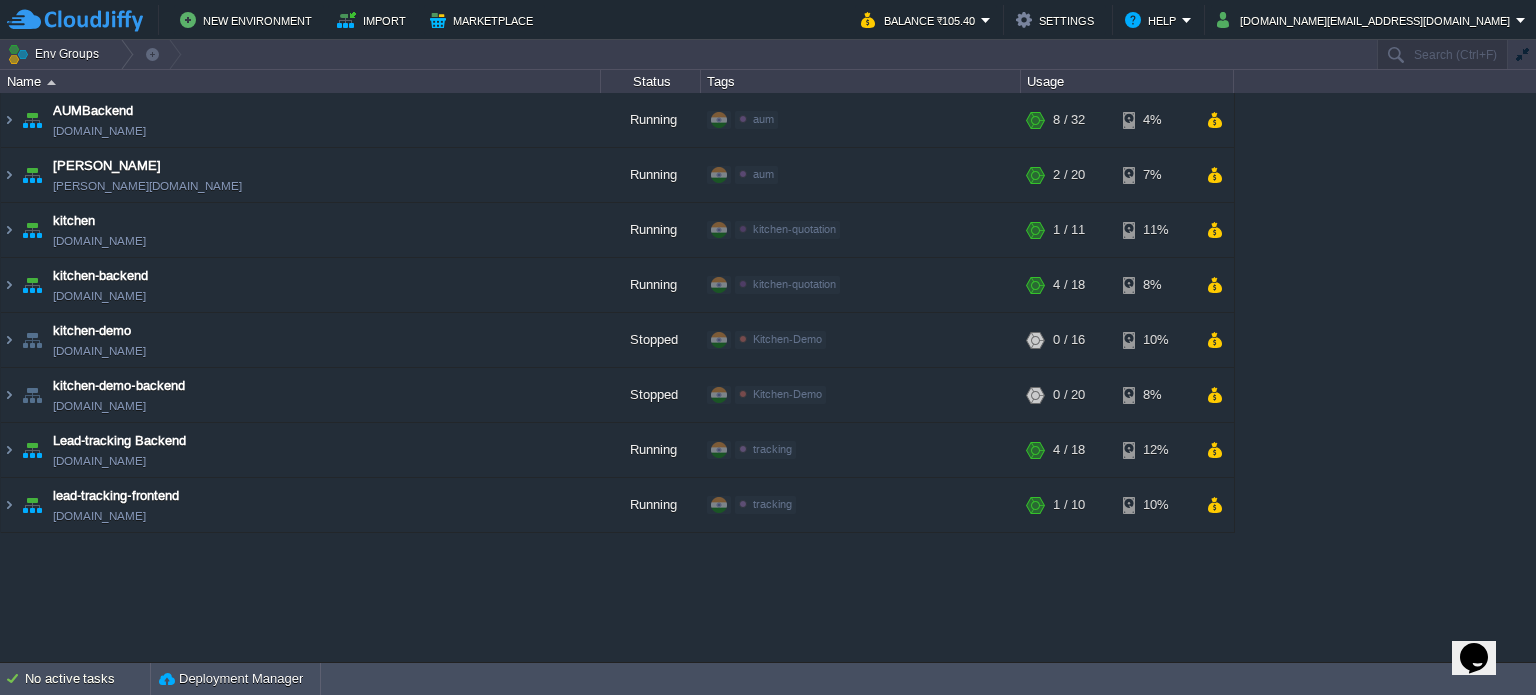 click 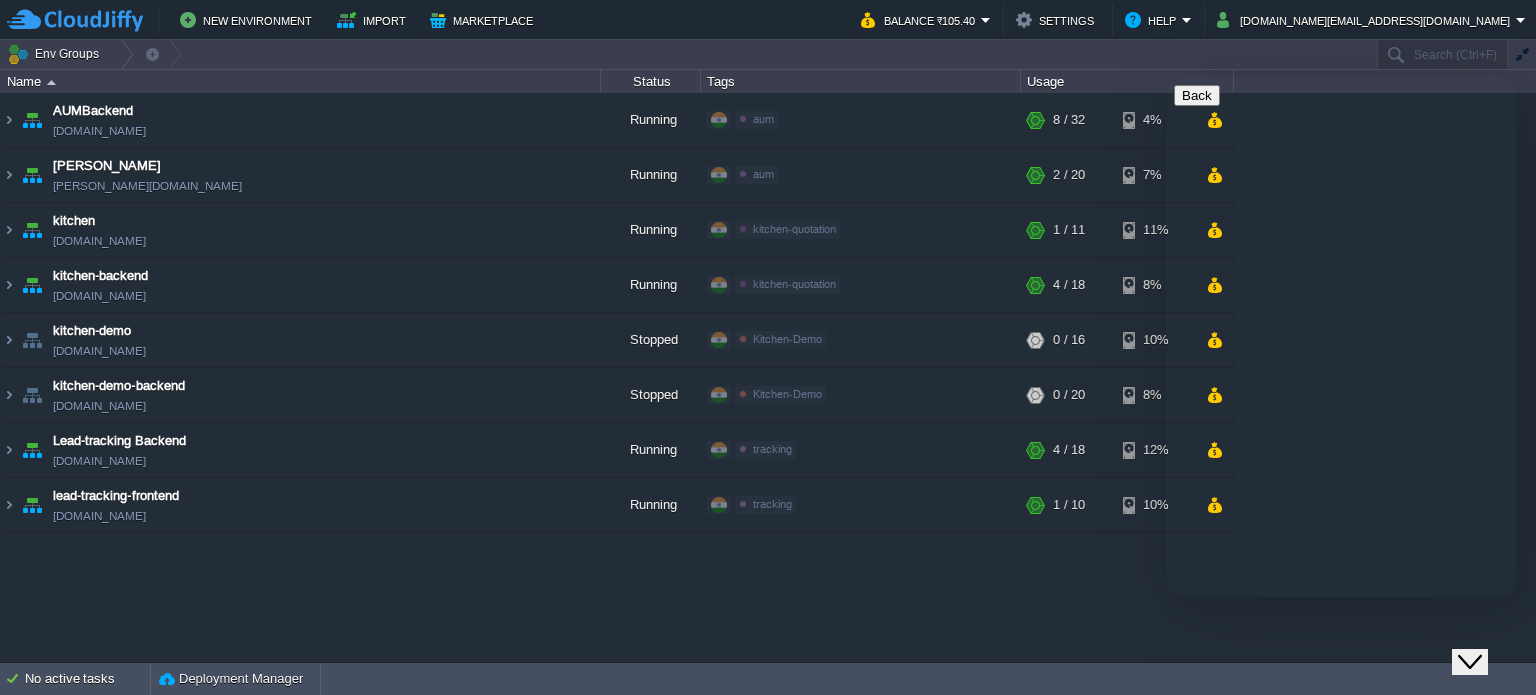 click on "We typically reply in a few minutes" at bounding box center [1341, 737] 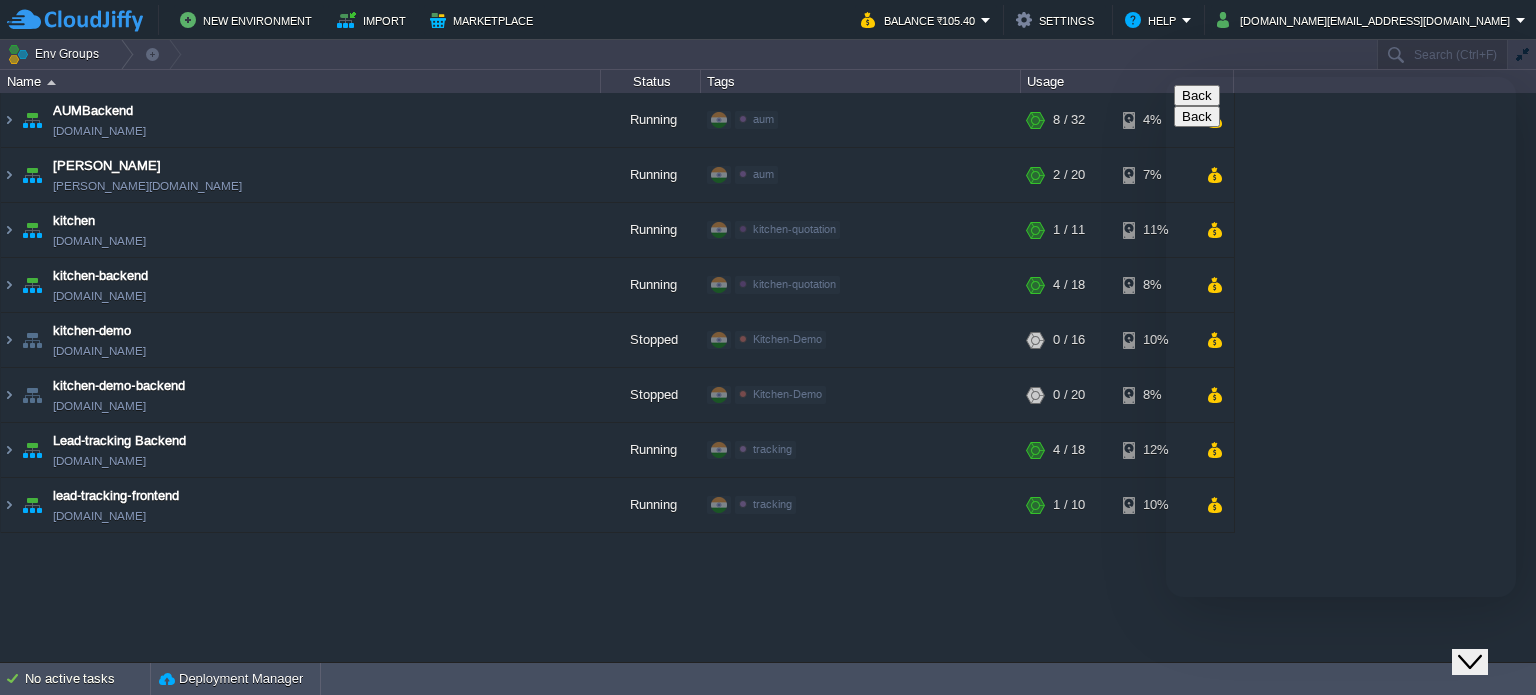 click on "+  91 *  Phone" at bounding box center (1341, 836) 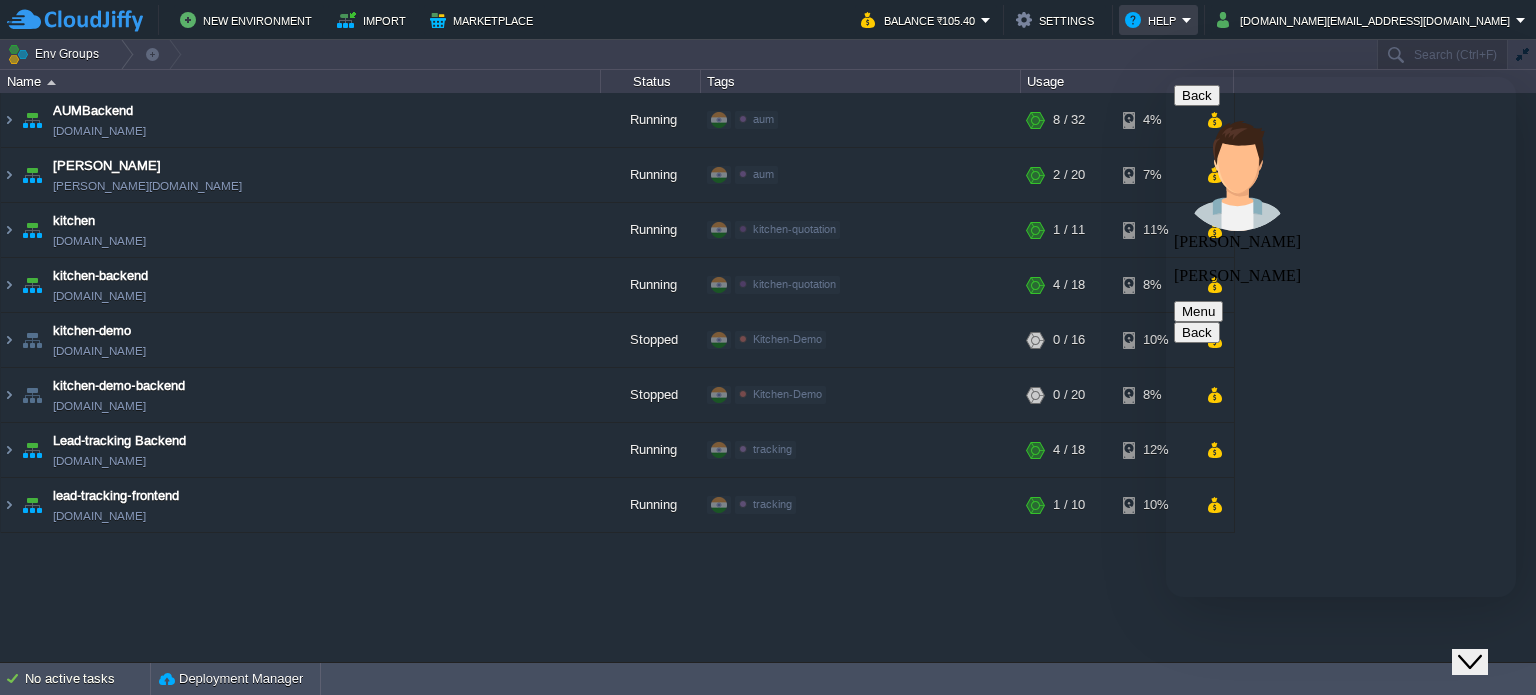 click on "Help" at bounding box center (1158, 20) 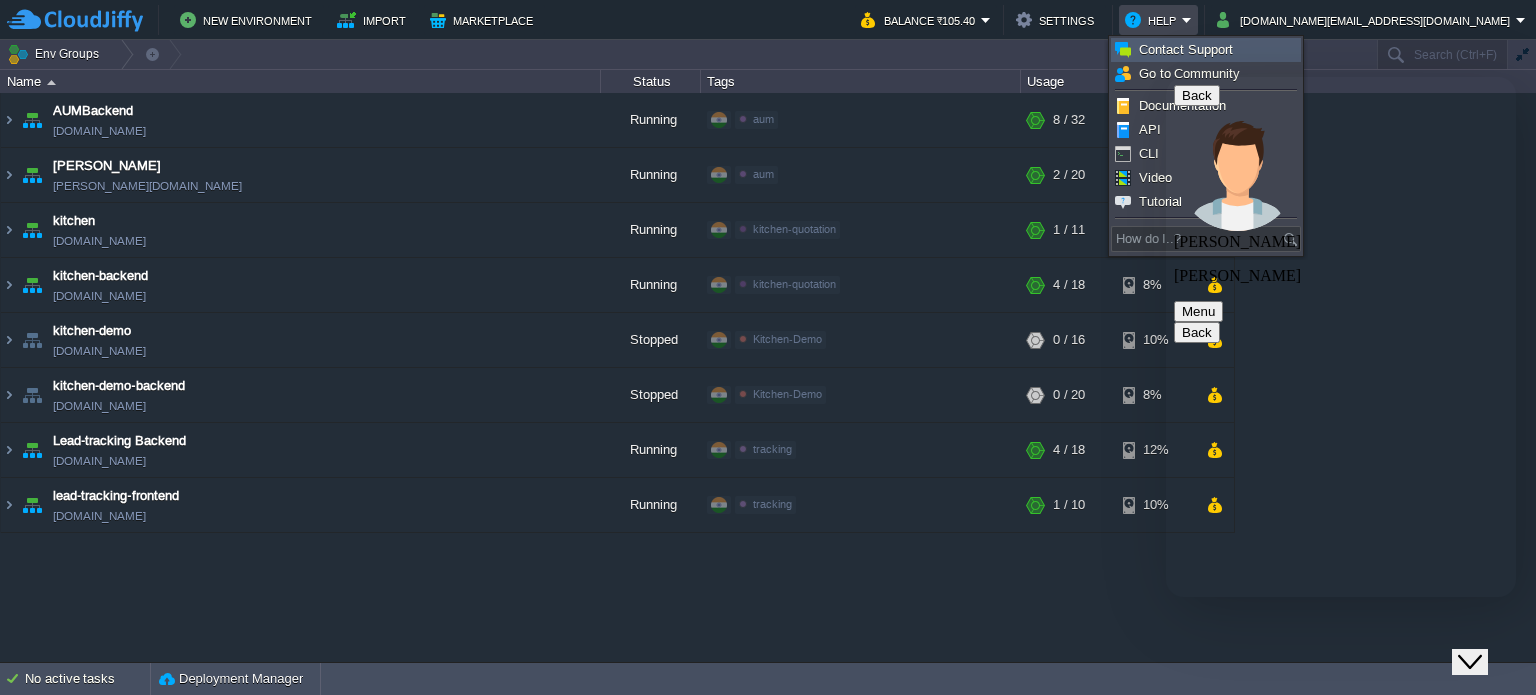 click on "Contact Support" at bounding box center [1186, 49] 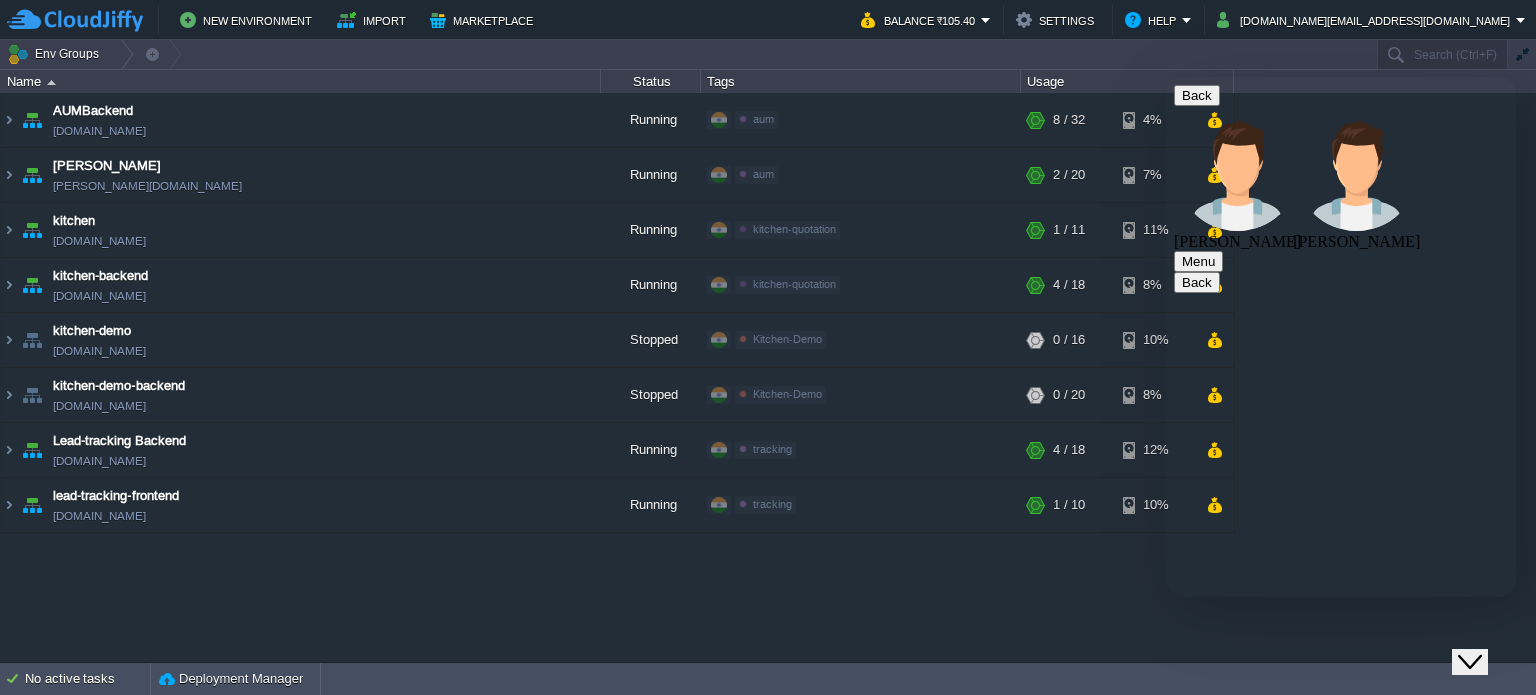scroll, scrollTop: 135, scrollLeft: 0, axis: vertical 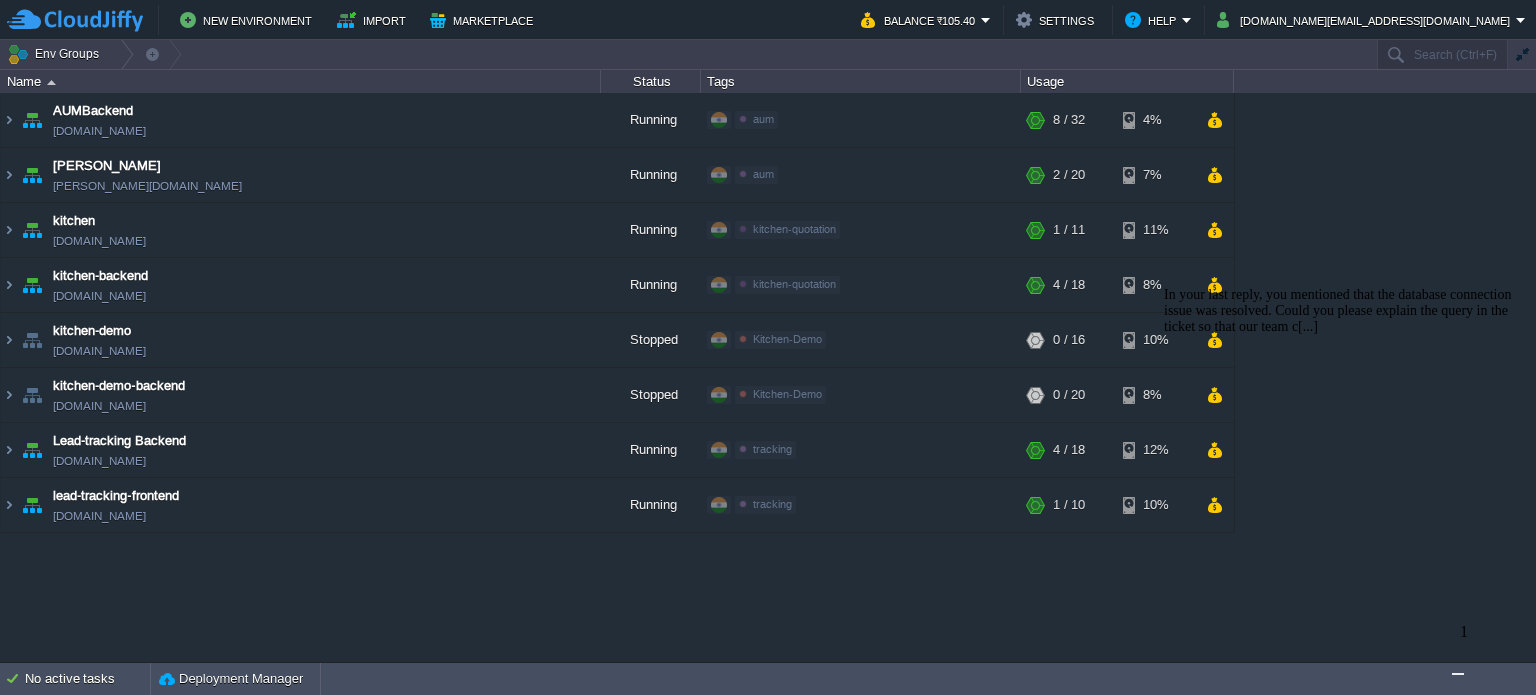 click at bounding box center [1458, 674] 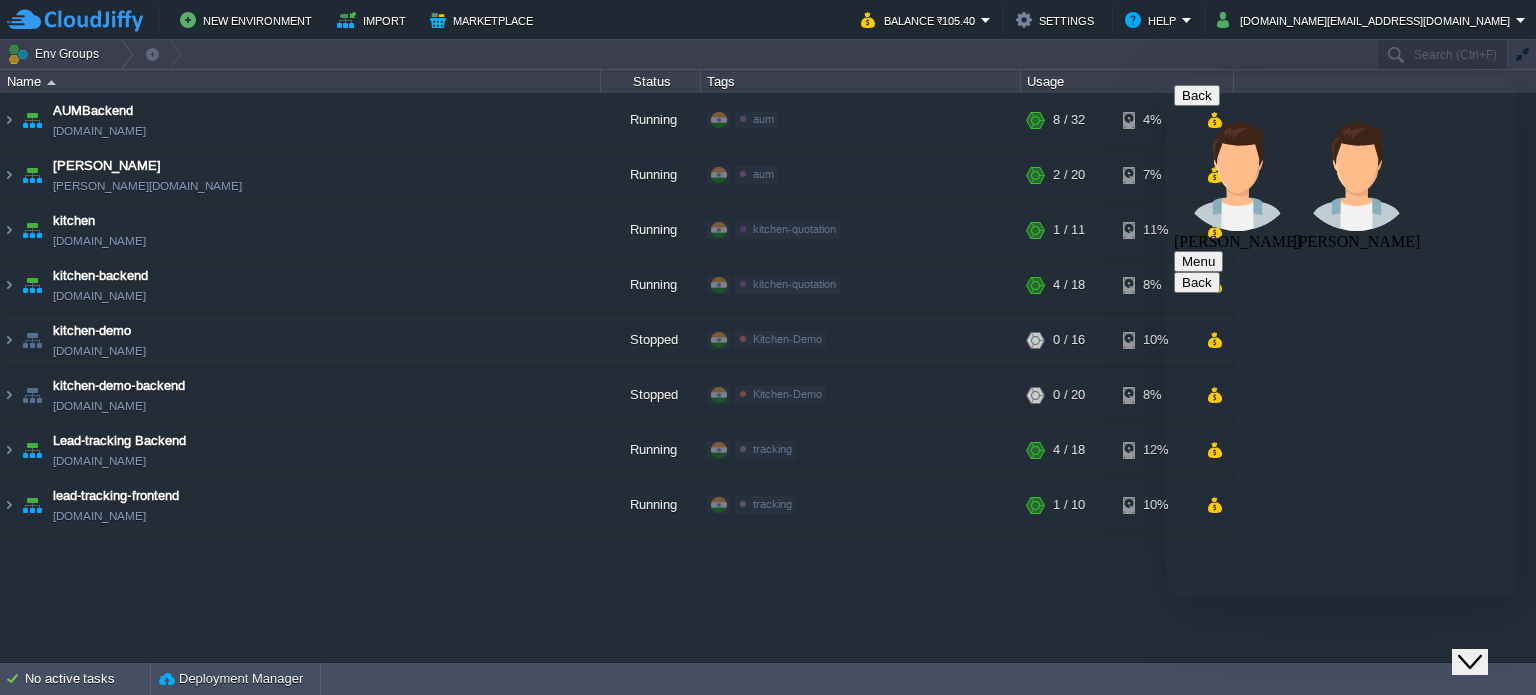 scroll, scrollTop: 288, scrollLeft: 0, axis: vertical 